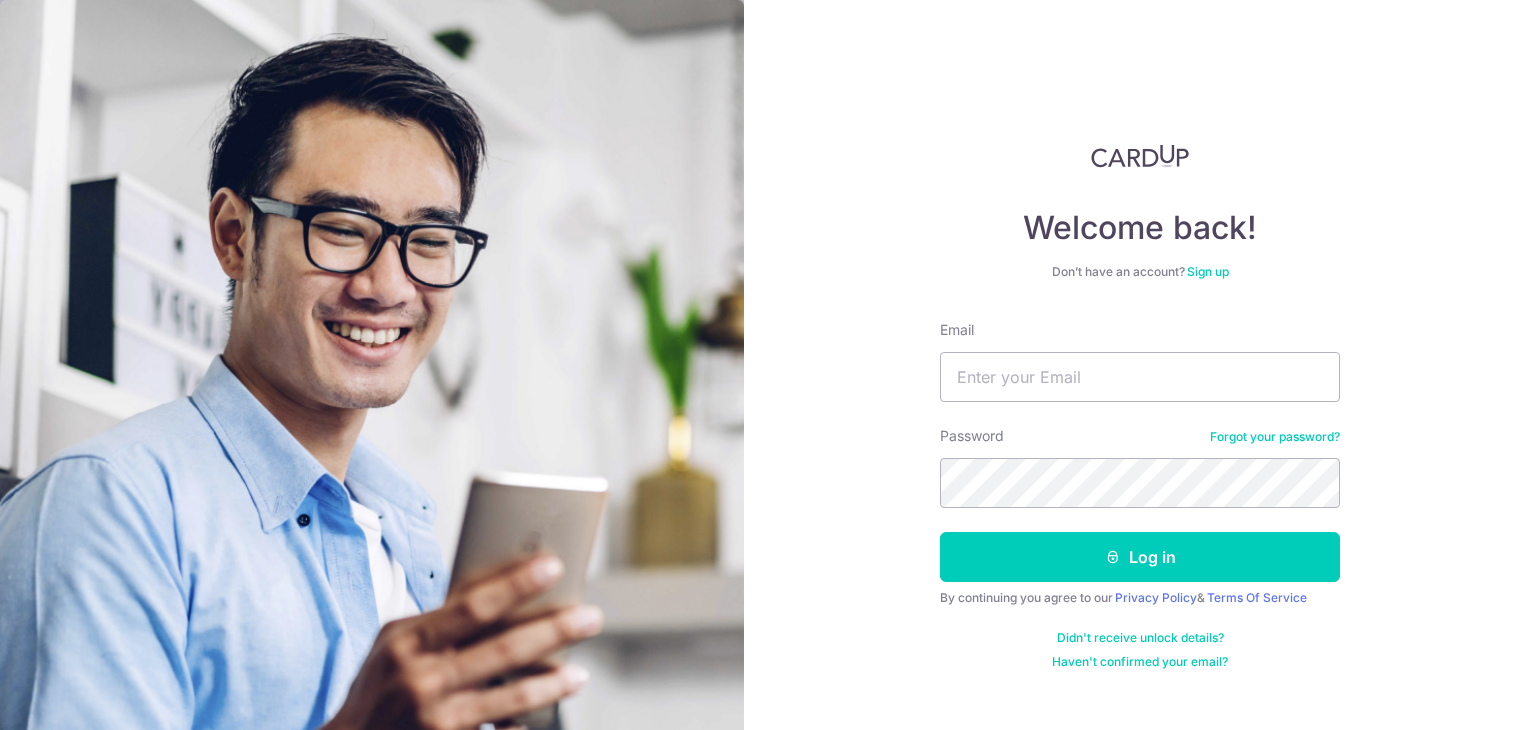 scroll, scrollTop: 0, scrollLeft: 0, axis: both 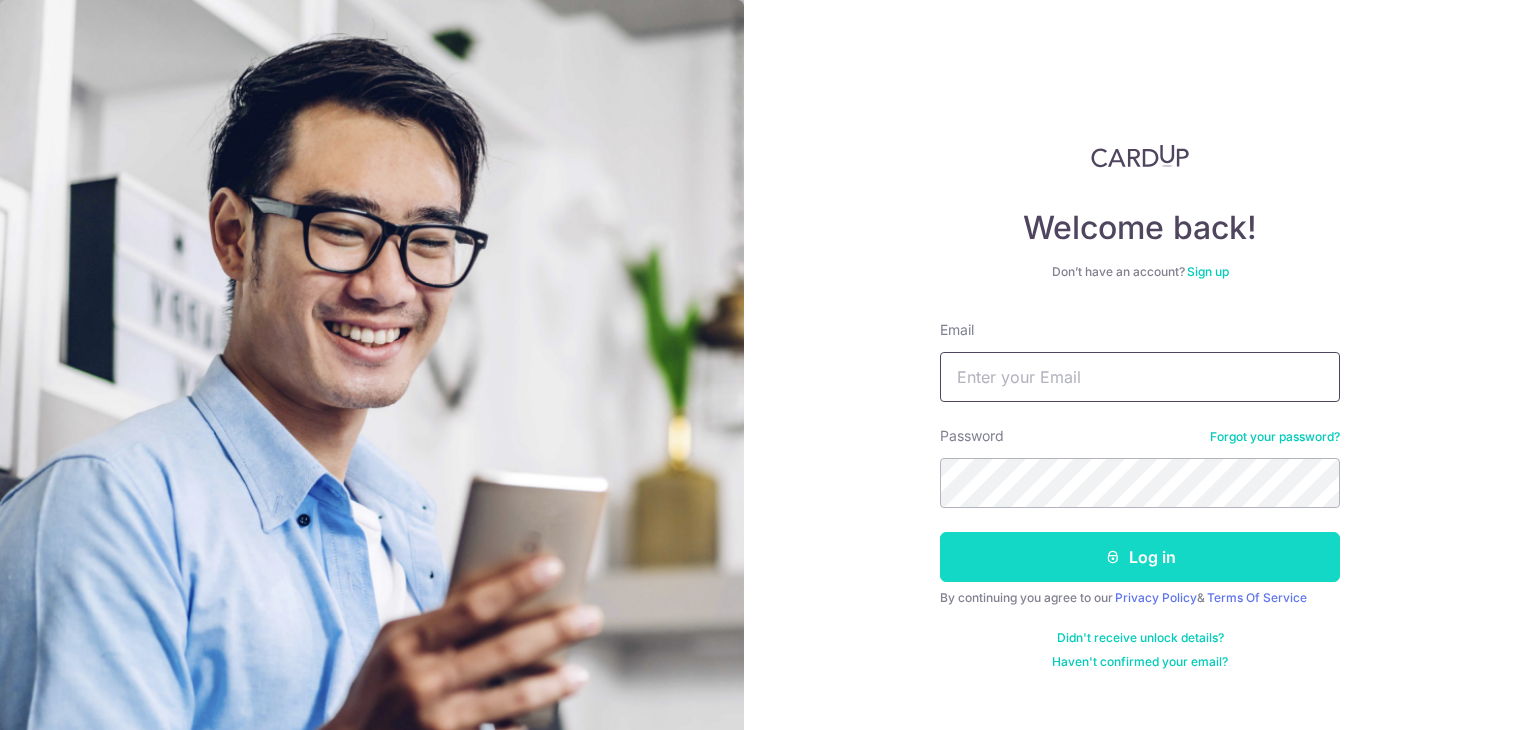 type on "[EMAIL]" 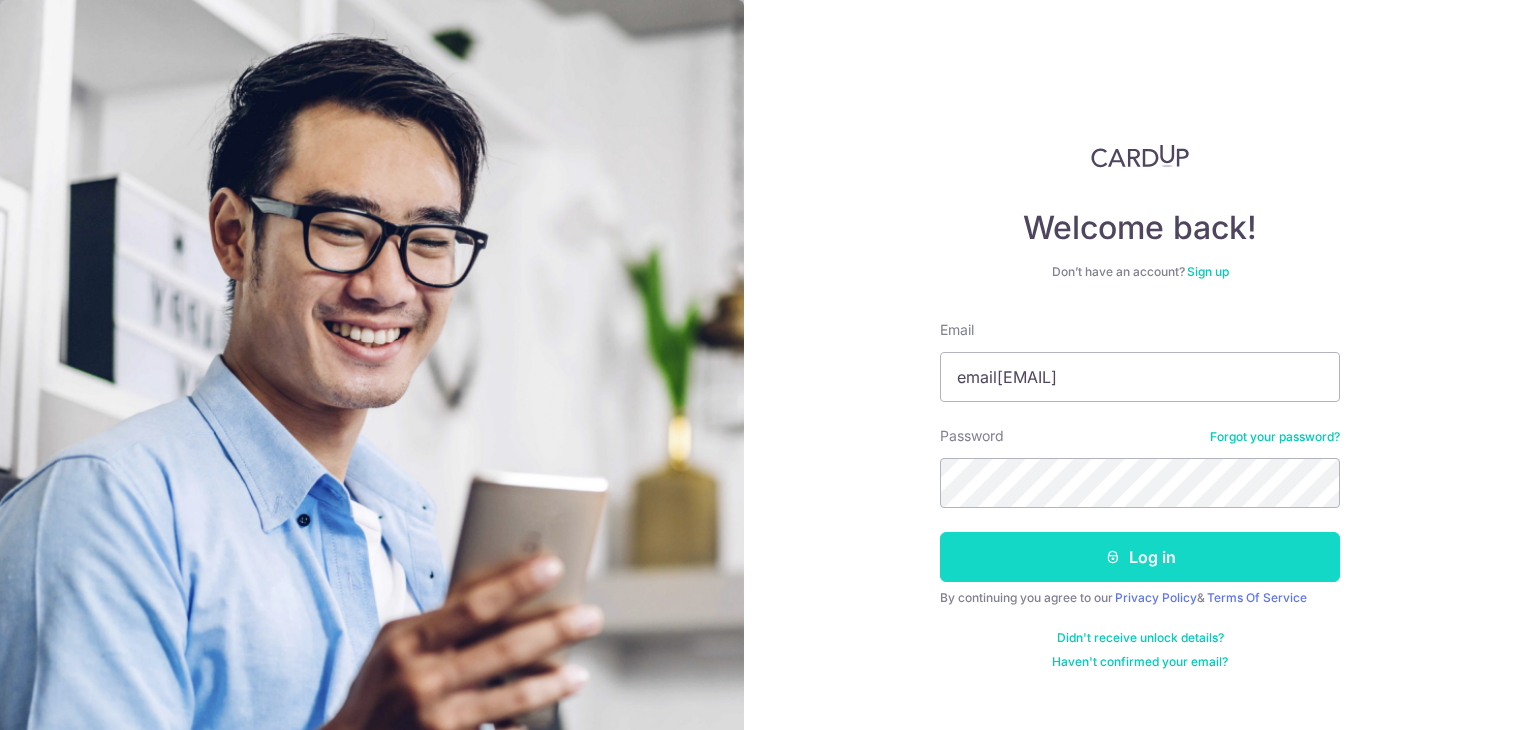 click on "Log in" at bounding box center [1140, 557] 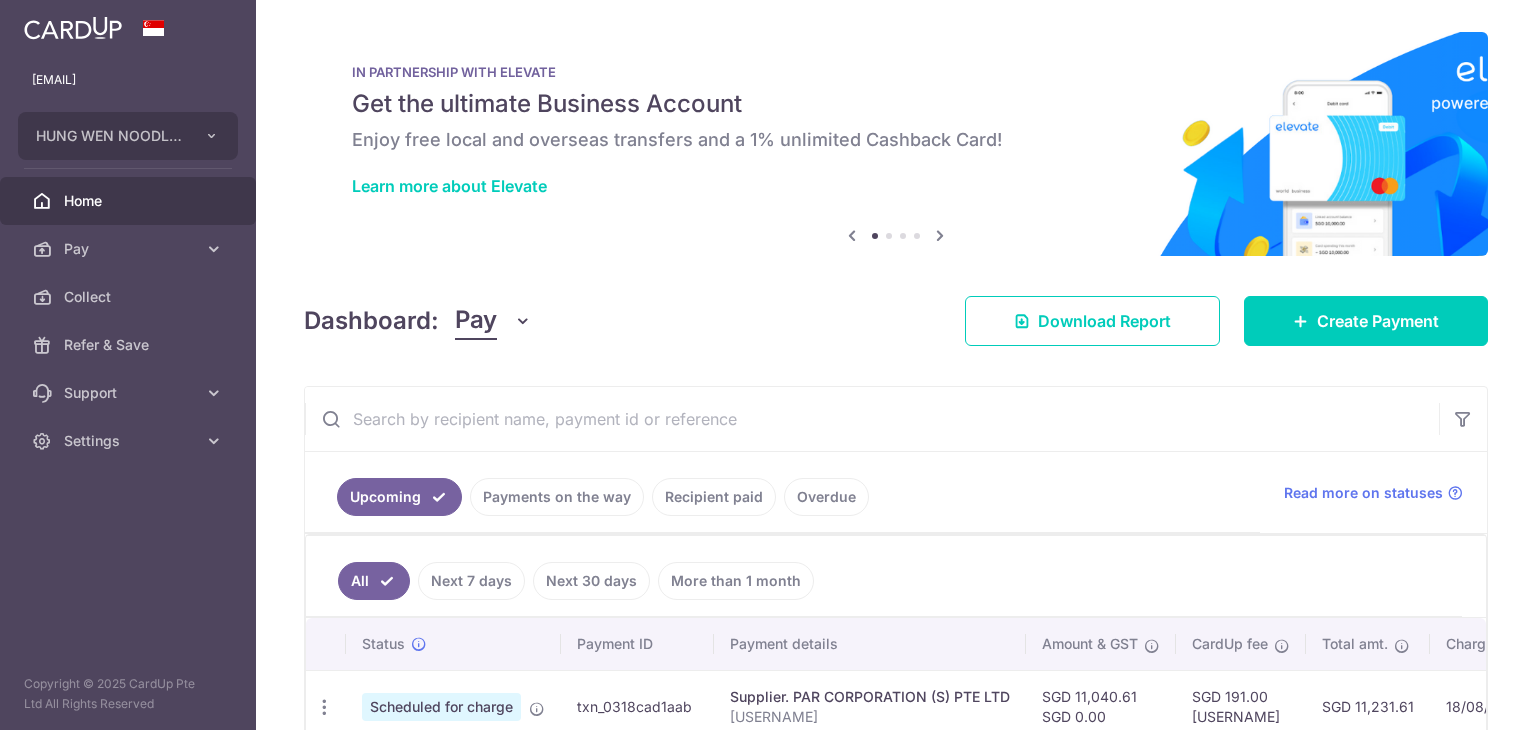 scroll, scrollTop: 0, scrollLeft: 0, axis: both 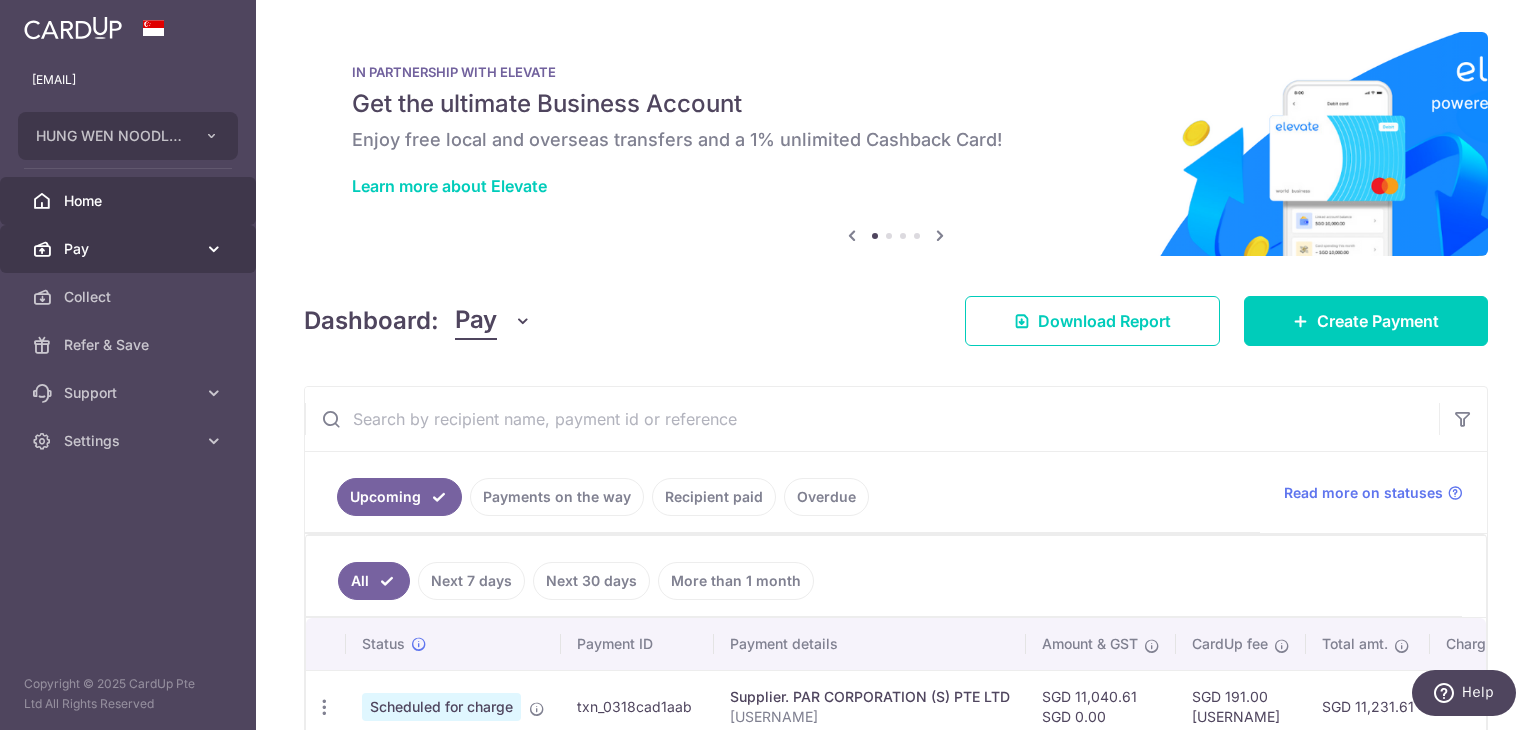 click on "Pay" at bounding box center (130, 249) 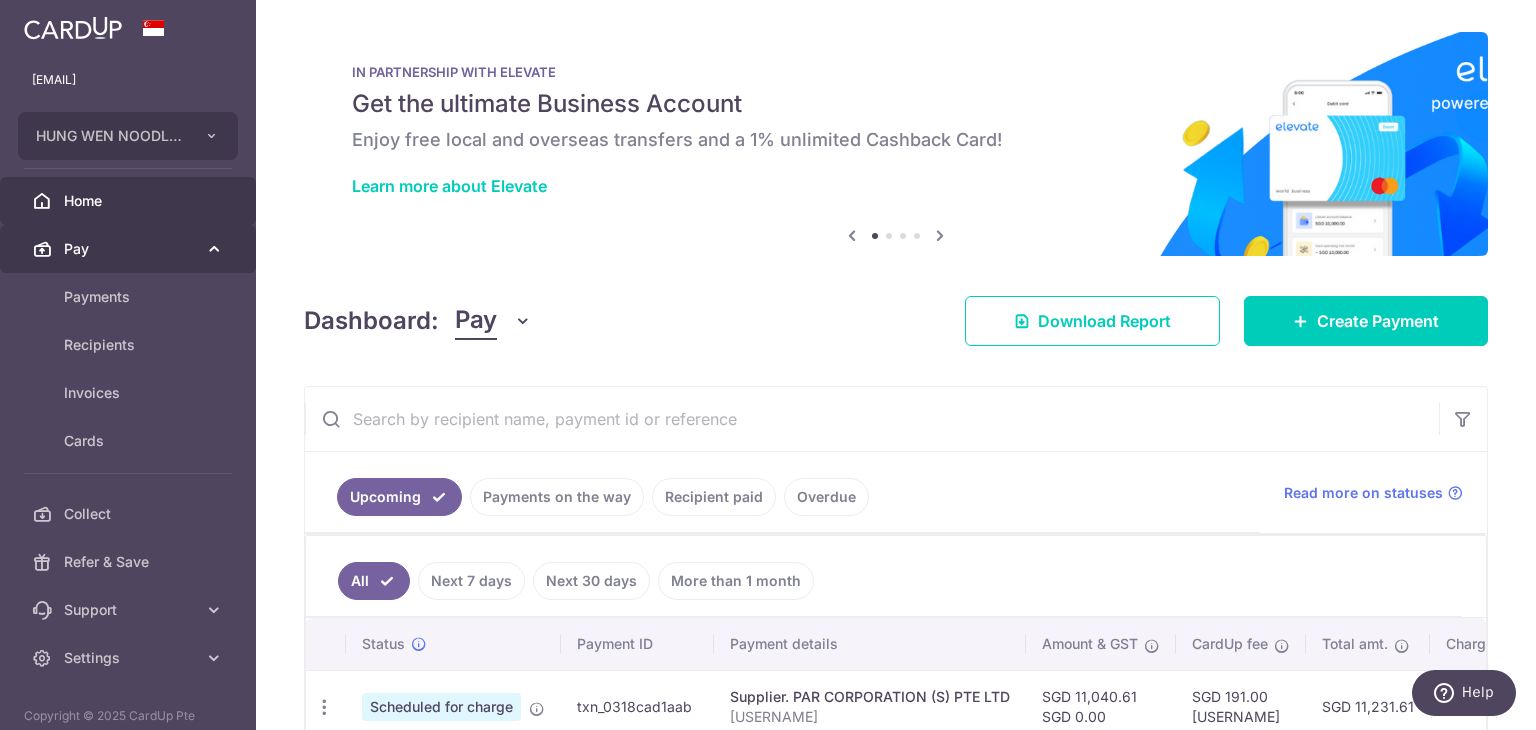 click on "Pay" at bounding box center (128, 249) 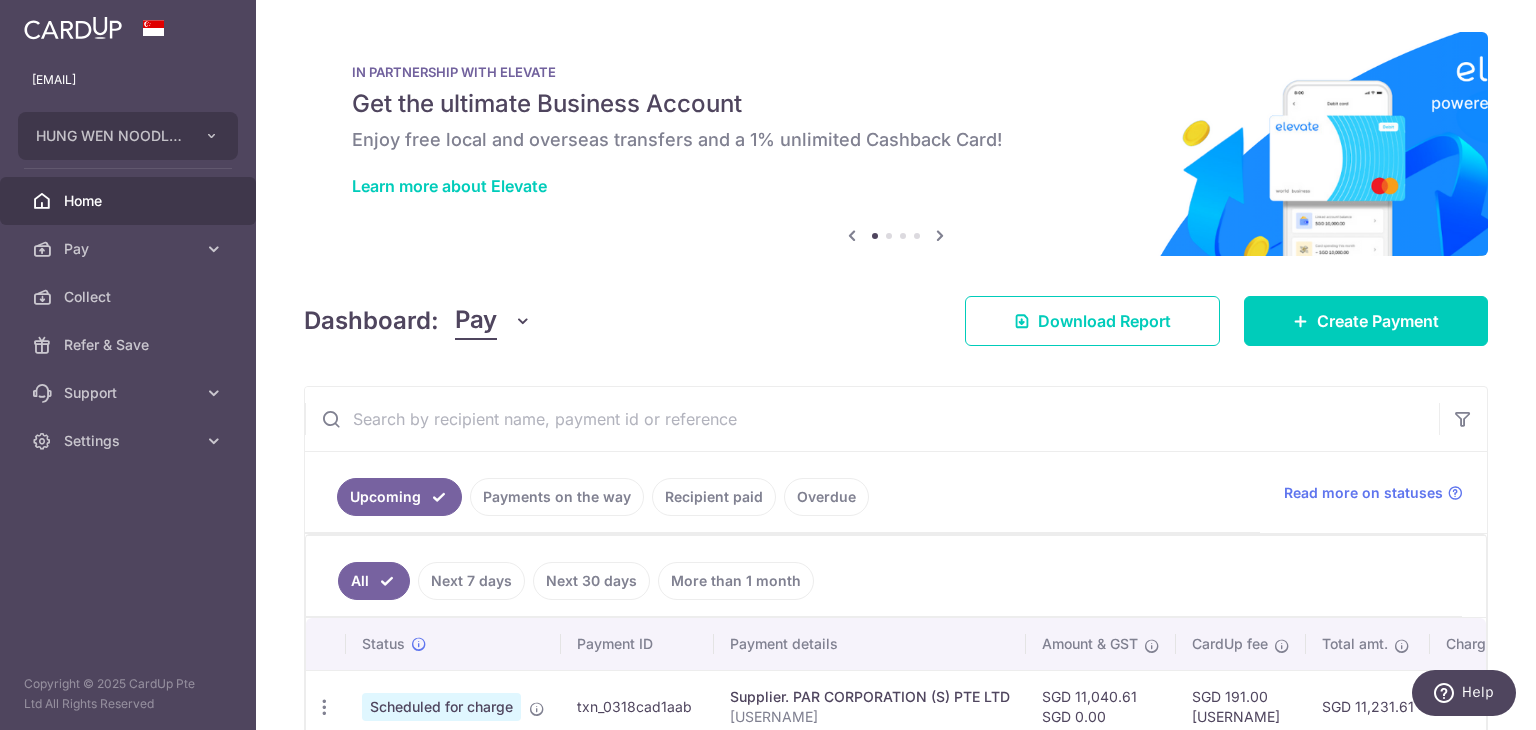 click on "×
Pause Schedule
Pause all future payments in this series
Pause just this one payment
By clicking below, you confirm you are pausing this payment to   on  . Payments can be unpaused at anytime prior to payment taken date.
Confirm
Cancel Schedule
Cancel all future payments in this series
Cancel just this one payment
Confirm
Approve Payment
Recipient Bank Details" at bounding box center (896, 365) 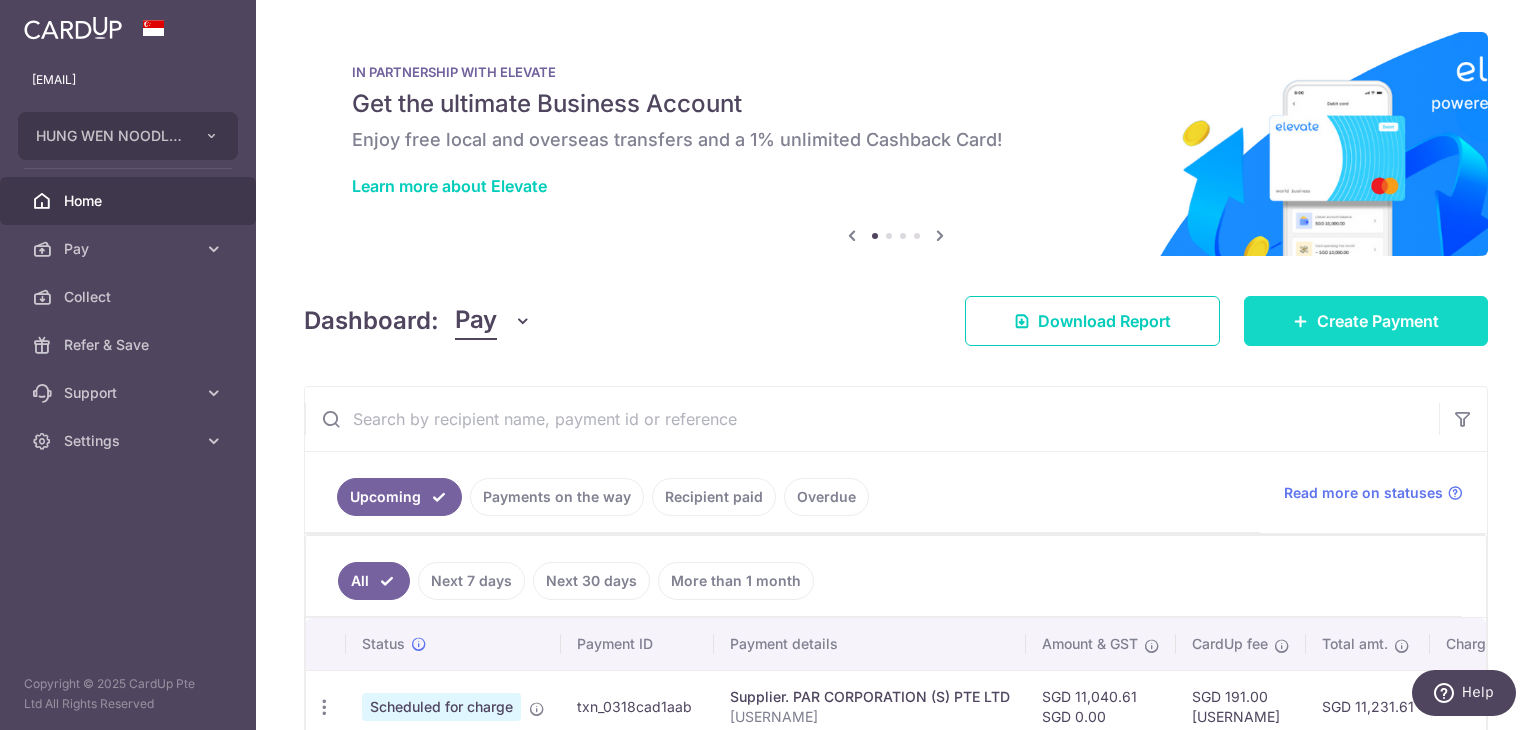 click on "Create Payment" at bounding box center [1366, 321] 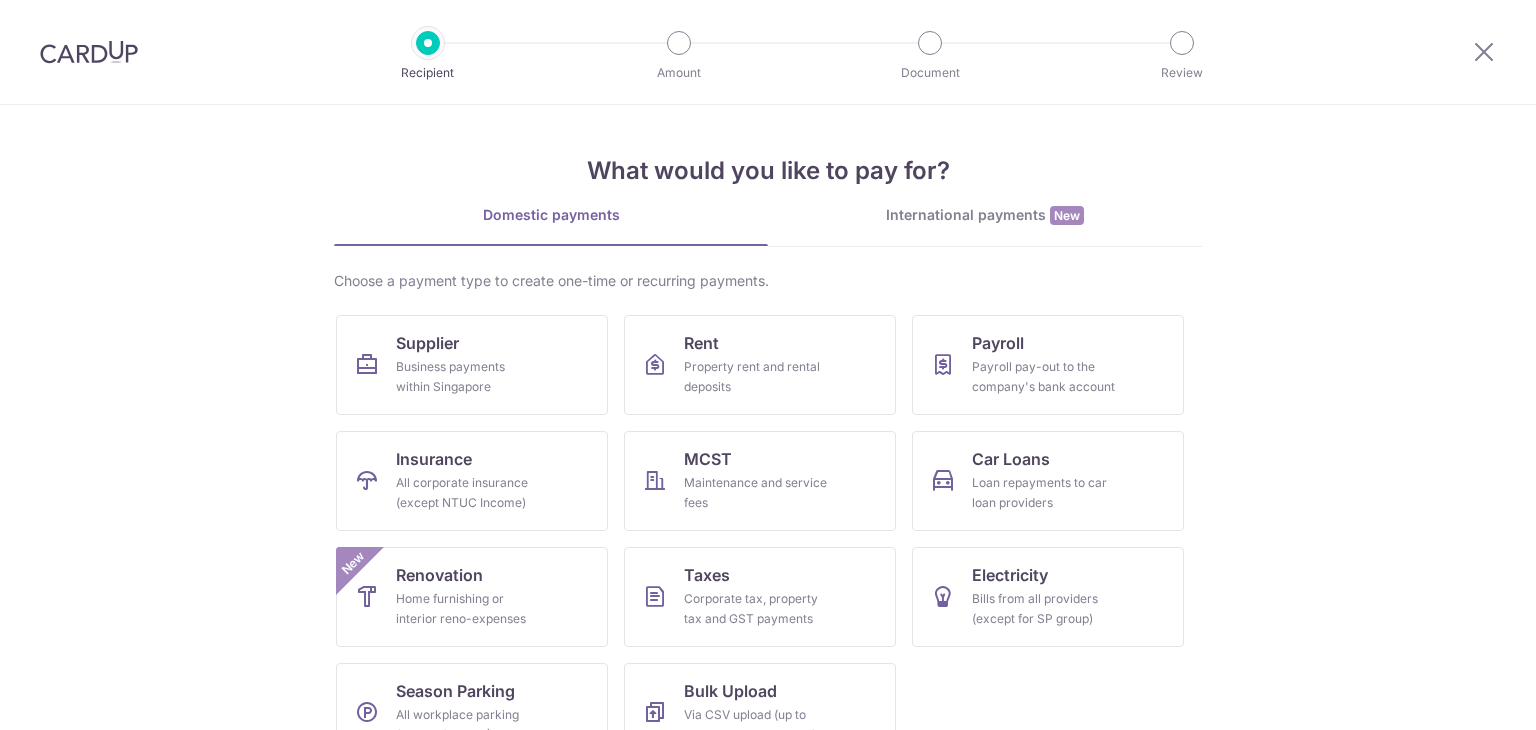 scroll, scrollTop: 0, scrollLeft: 0, axis: both 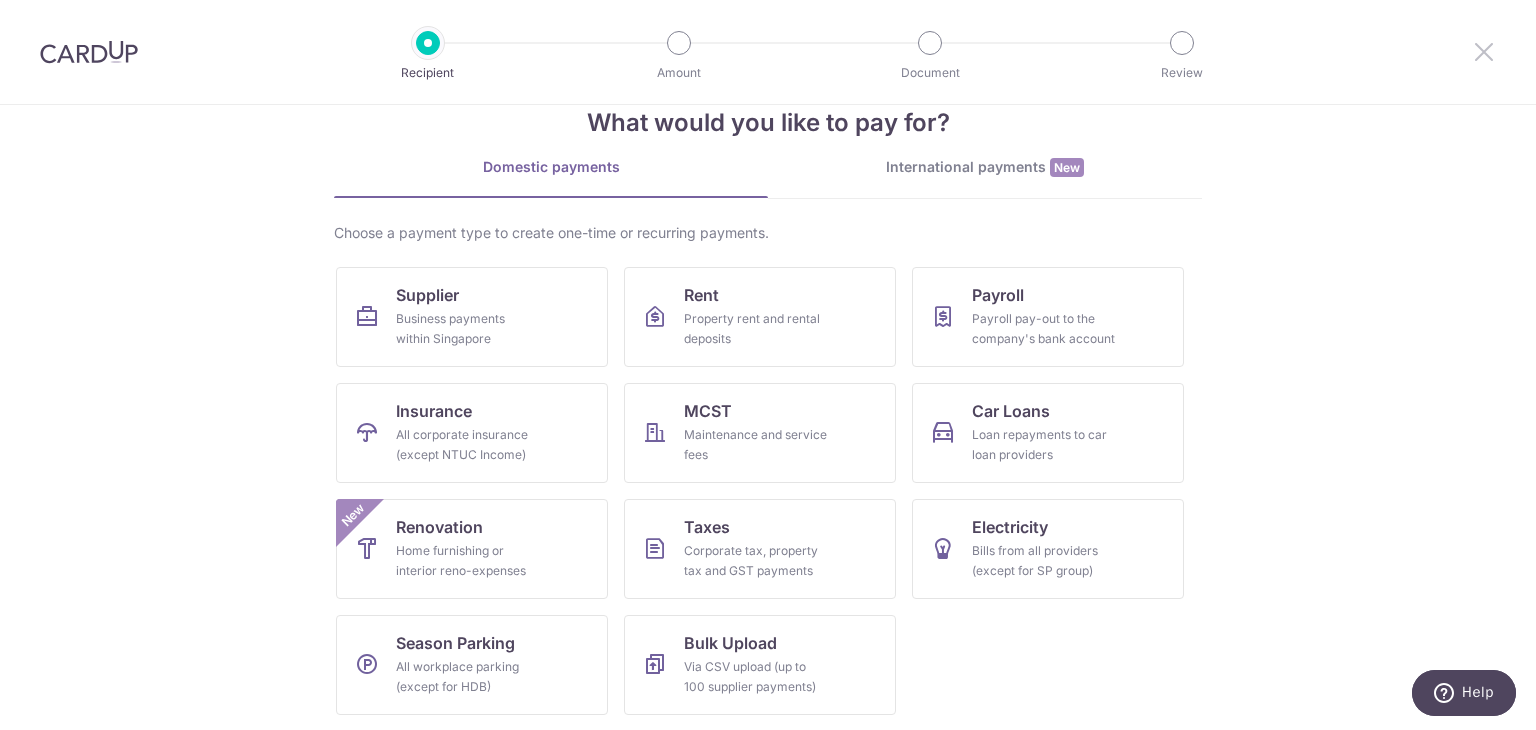 click at bounding box center [1484, 51] 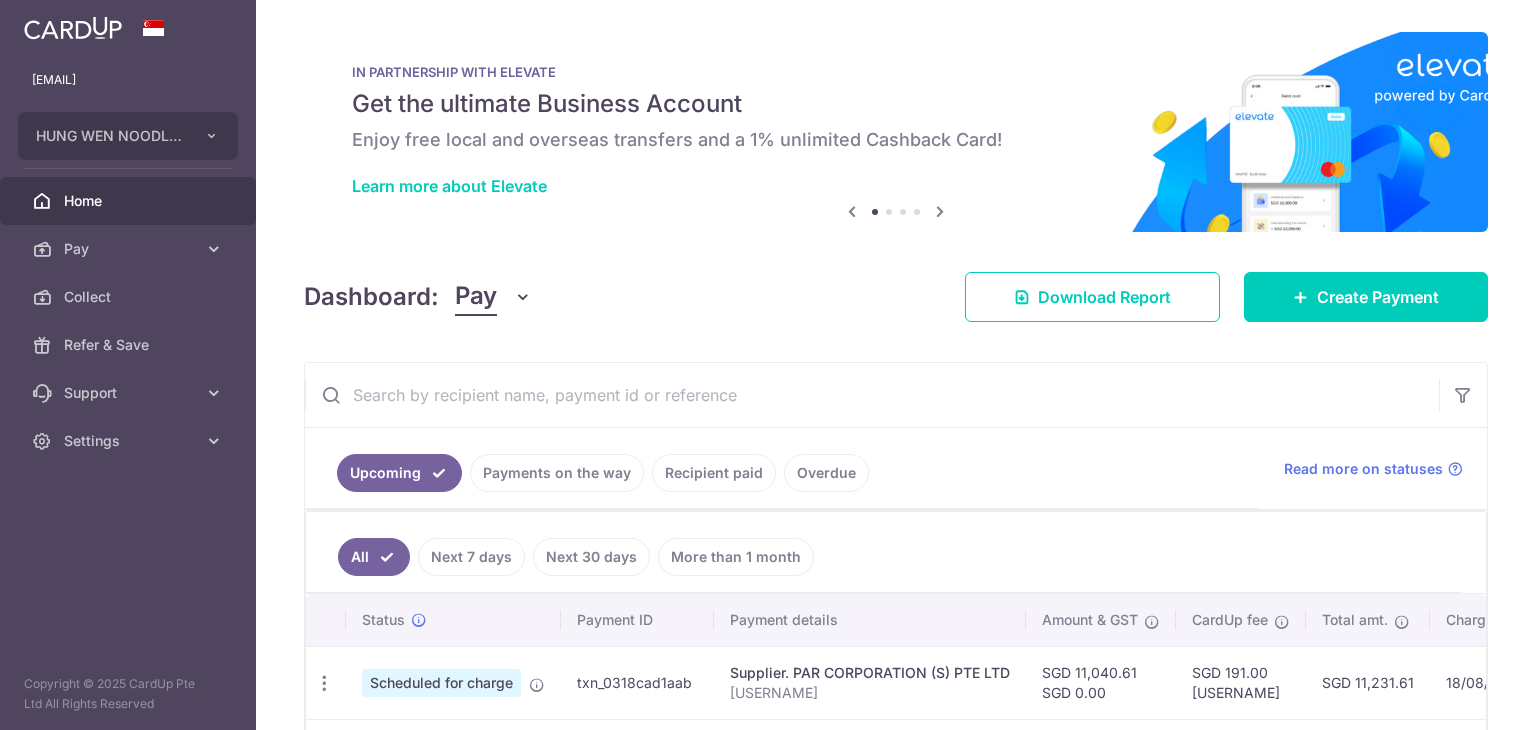 scroll, scrollTop: 0, scrollLeft: 0, axis: both 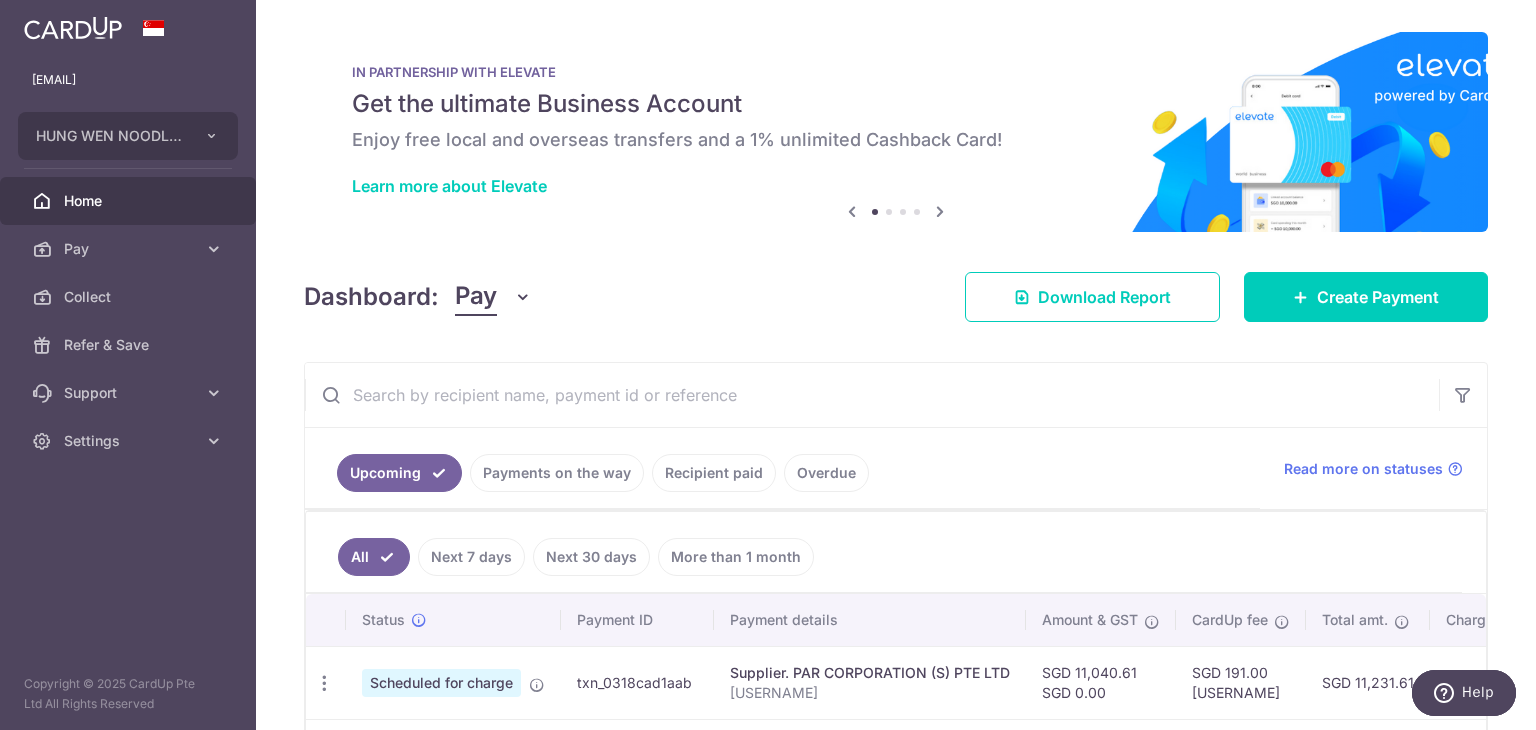 click on "Payments on the way" at bounding box center [557, 473] 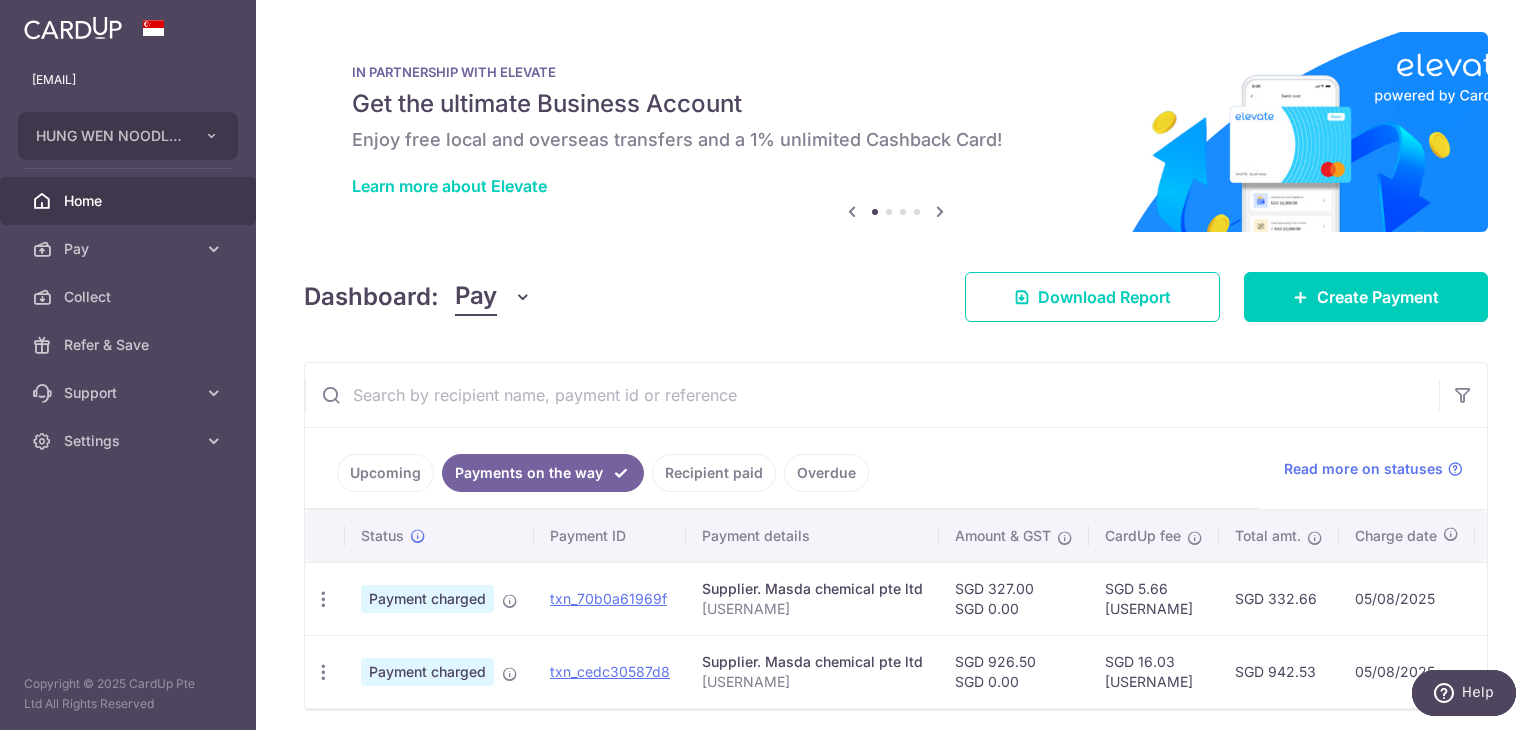scroll, scrollTop: 83, scrollLeft: 0, axis: vertical 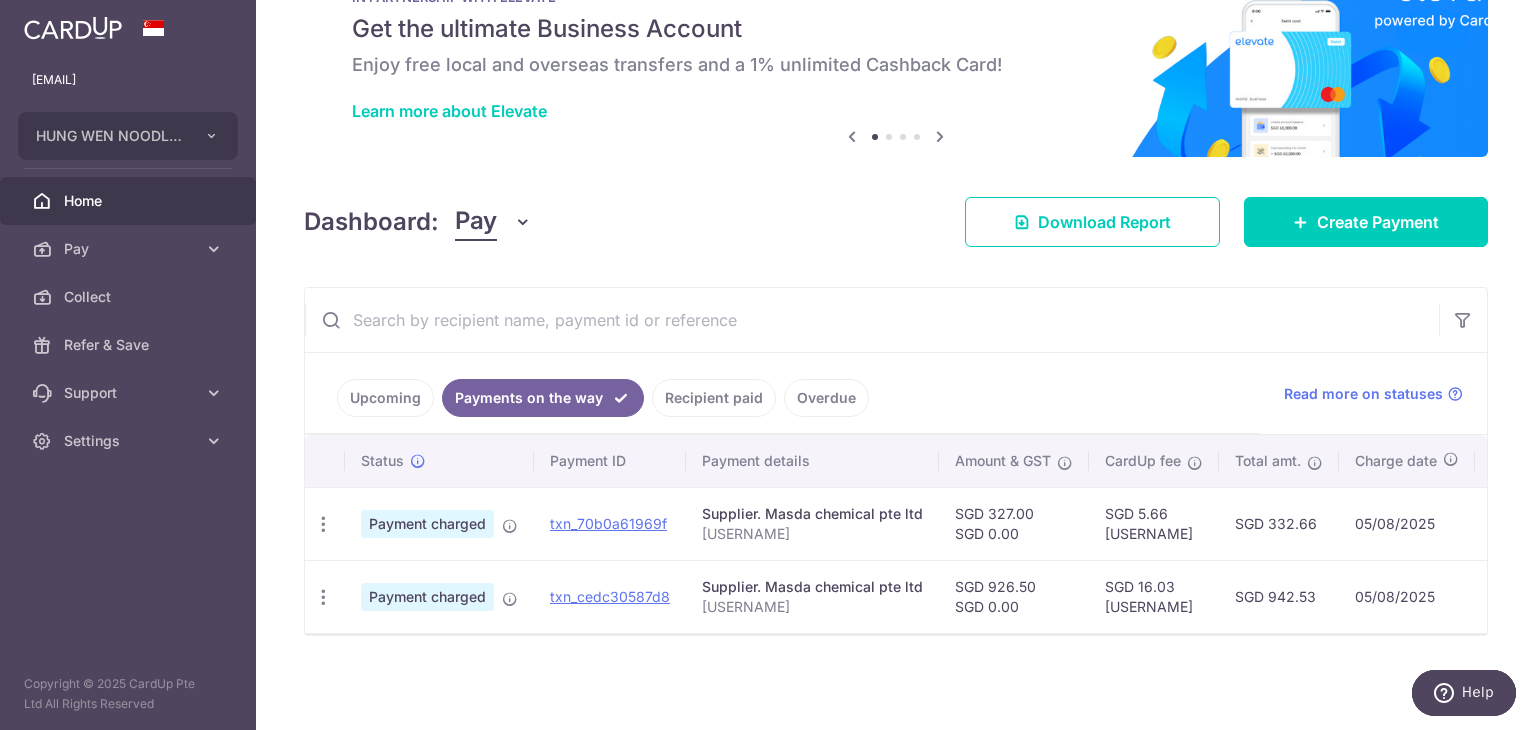 click on "Recipient paid" at bounding box center [714, 398] 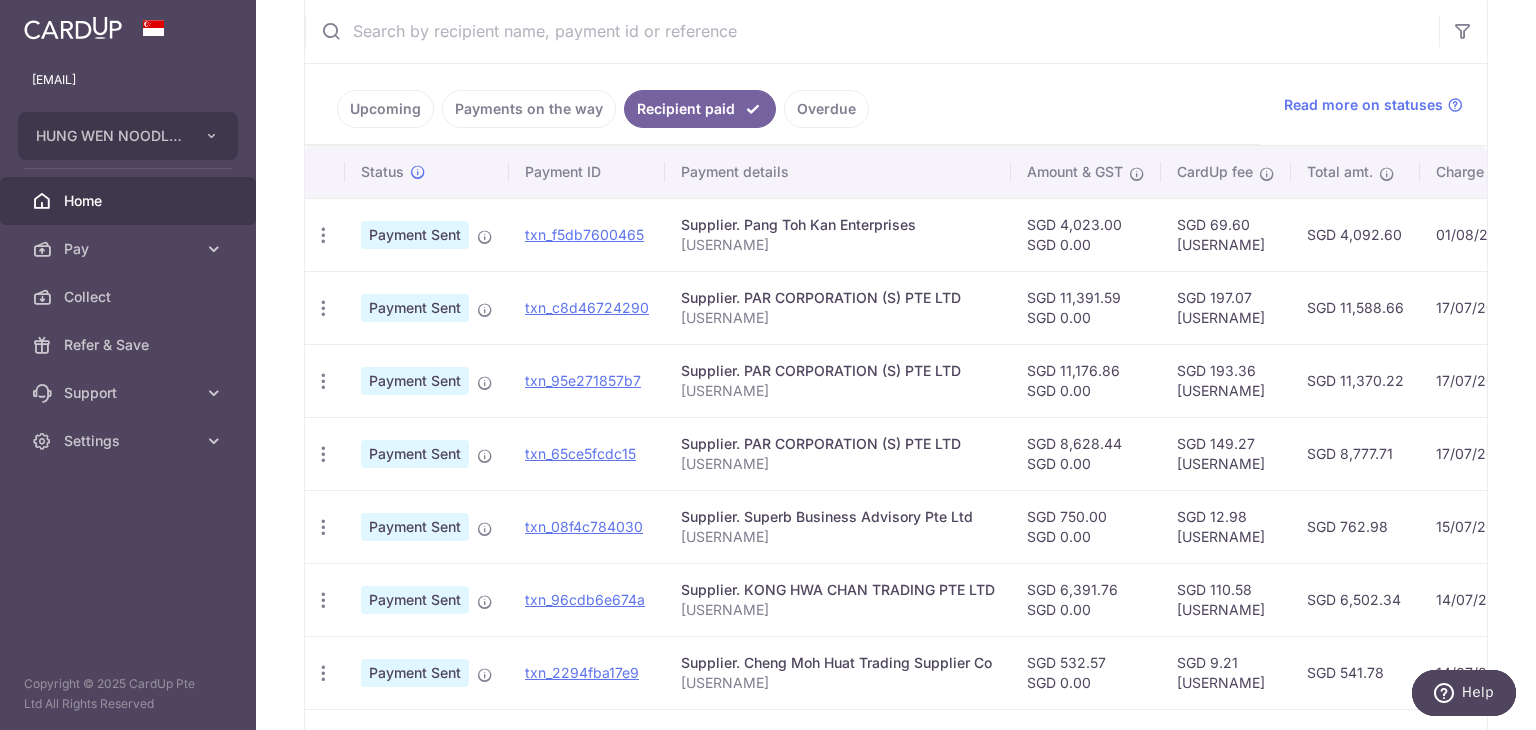 scroll, scrollTop: 434, scrollLeft: 0, axis: vertical 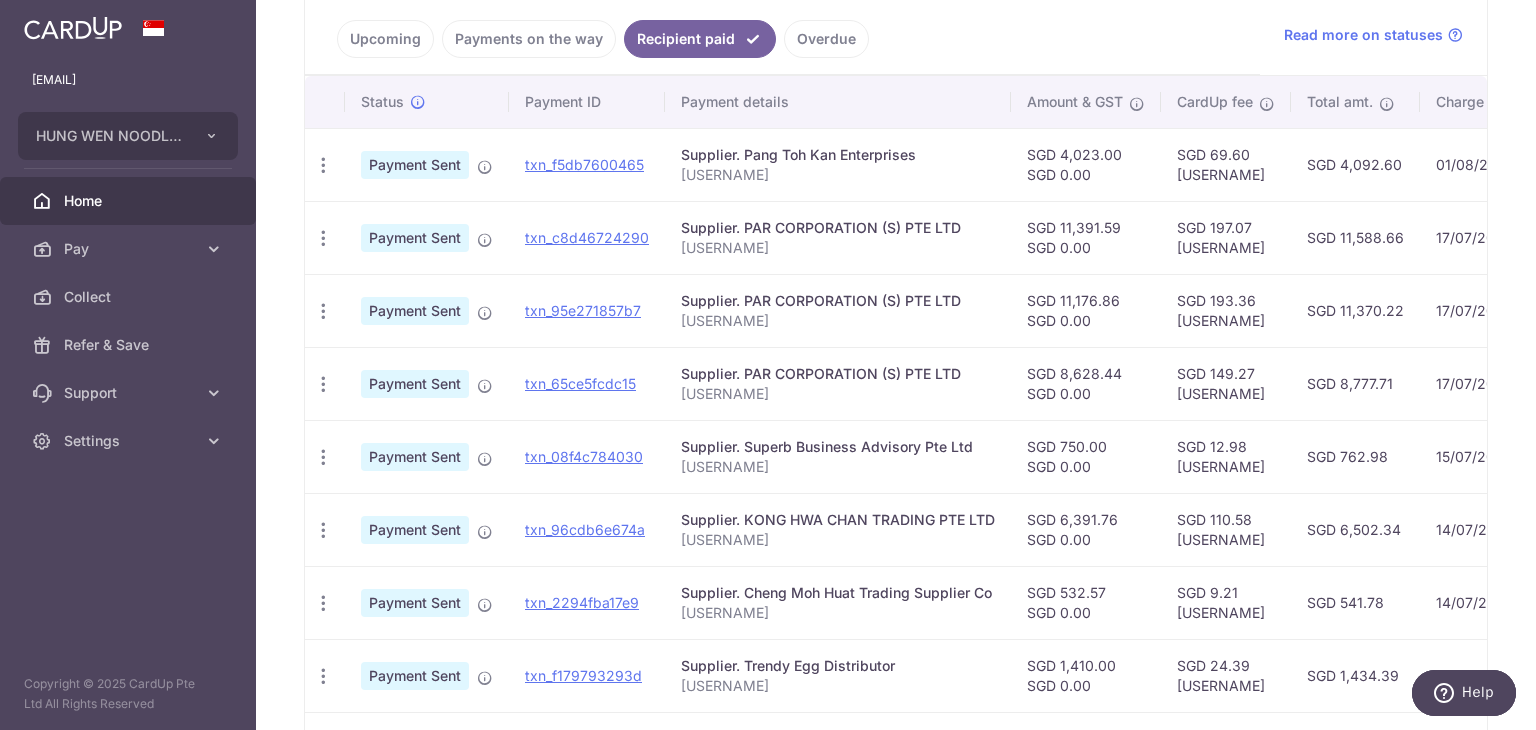 click on "Upcoming" at bounding box center (385, 39) 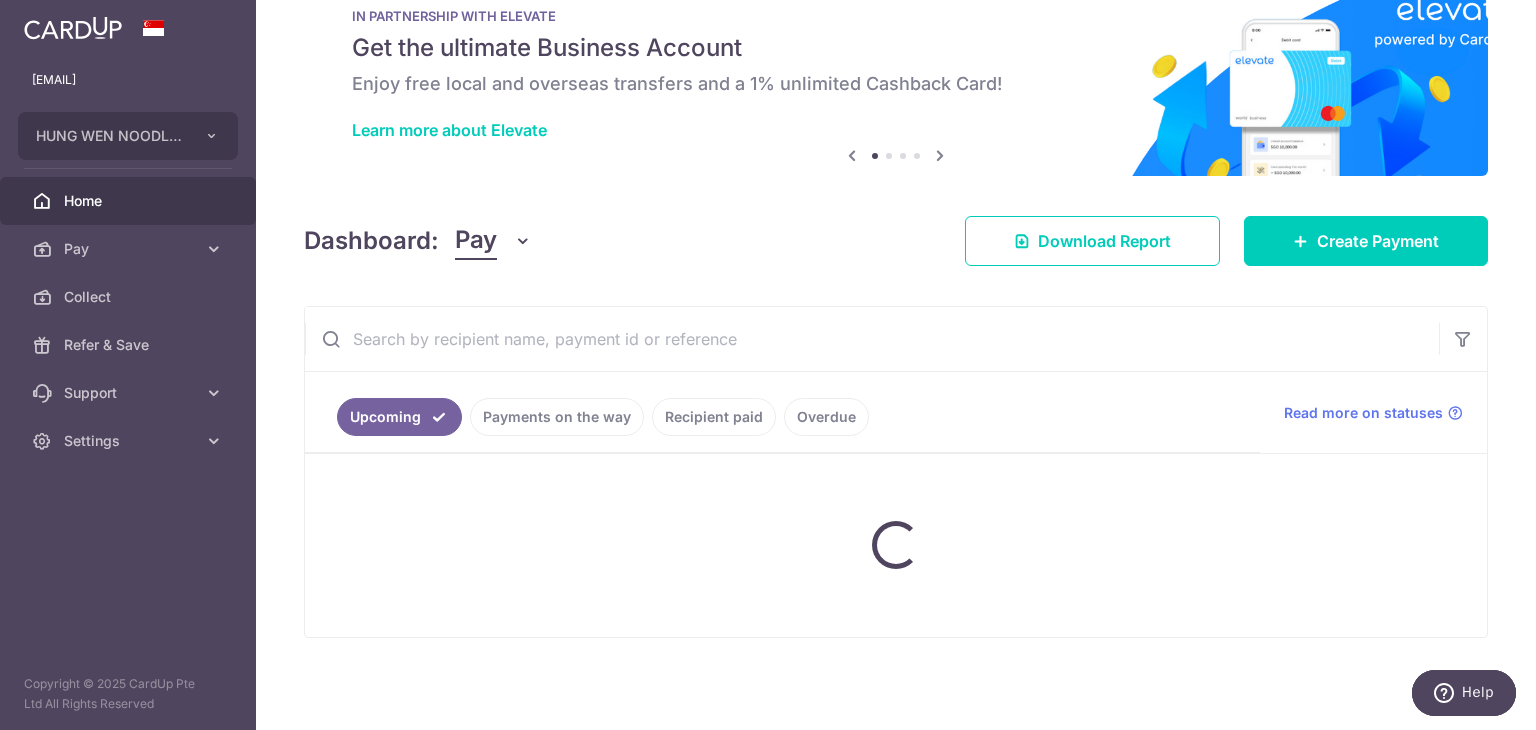 scroll, scrollTop: 167, scrollLeft: 0, axis: vertical 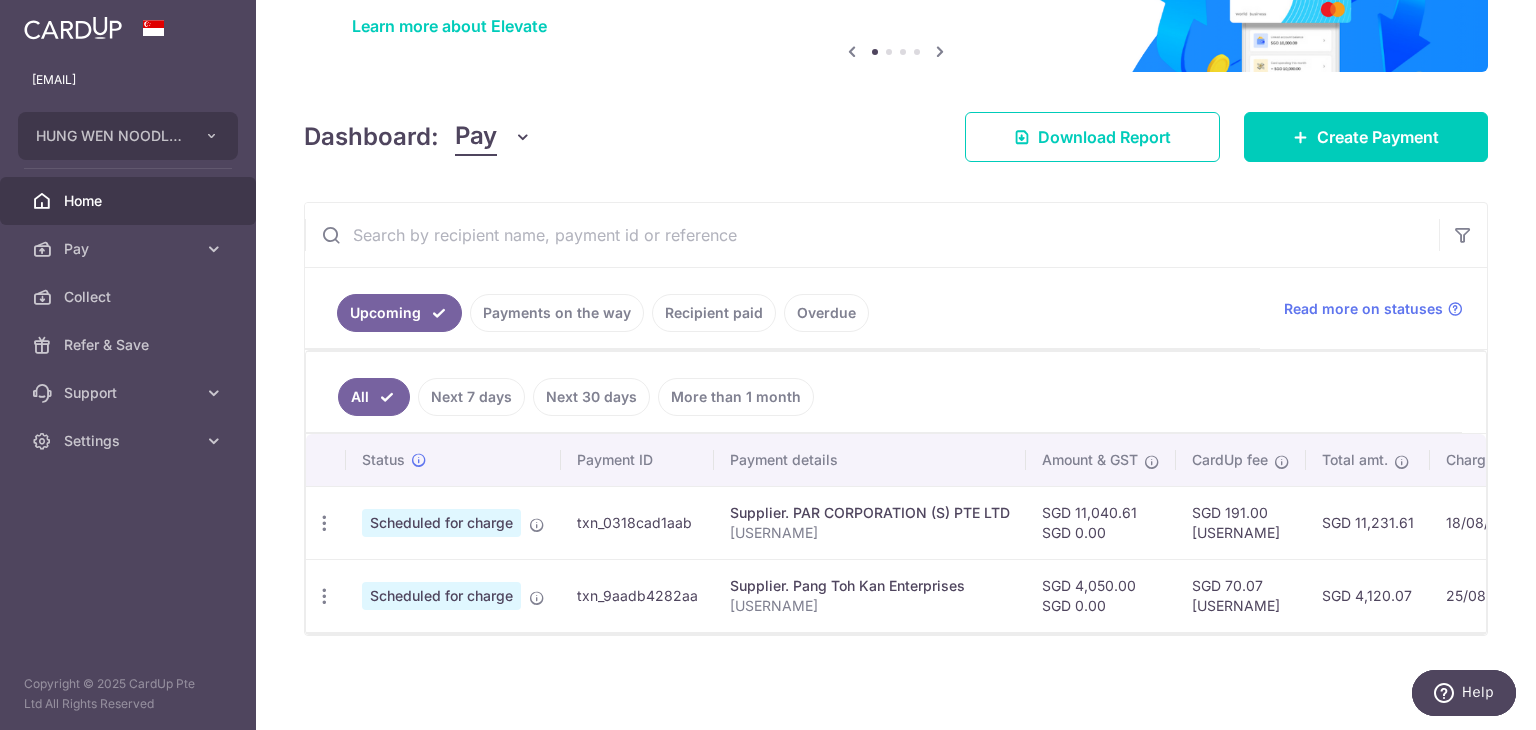 click on "Payments on the way" at bounding box center (557, 313) 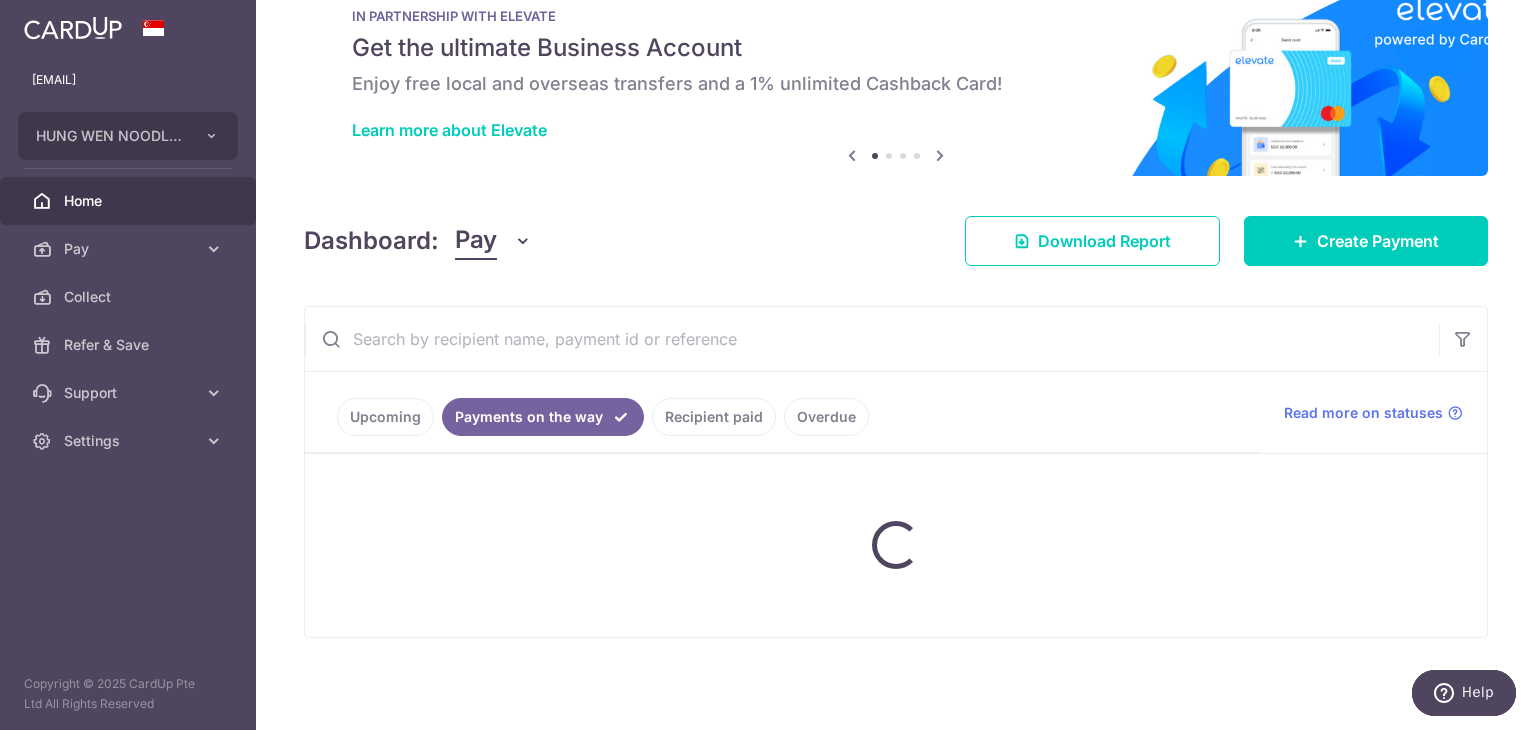 scroll, scrollTop: 83, scrollLeft: 0, axis: vertical 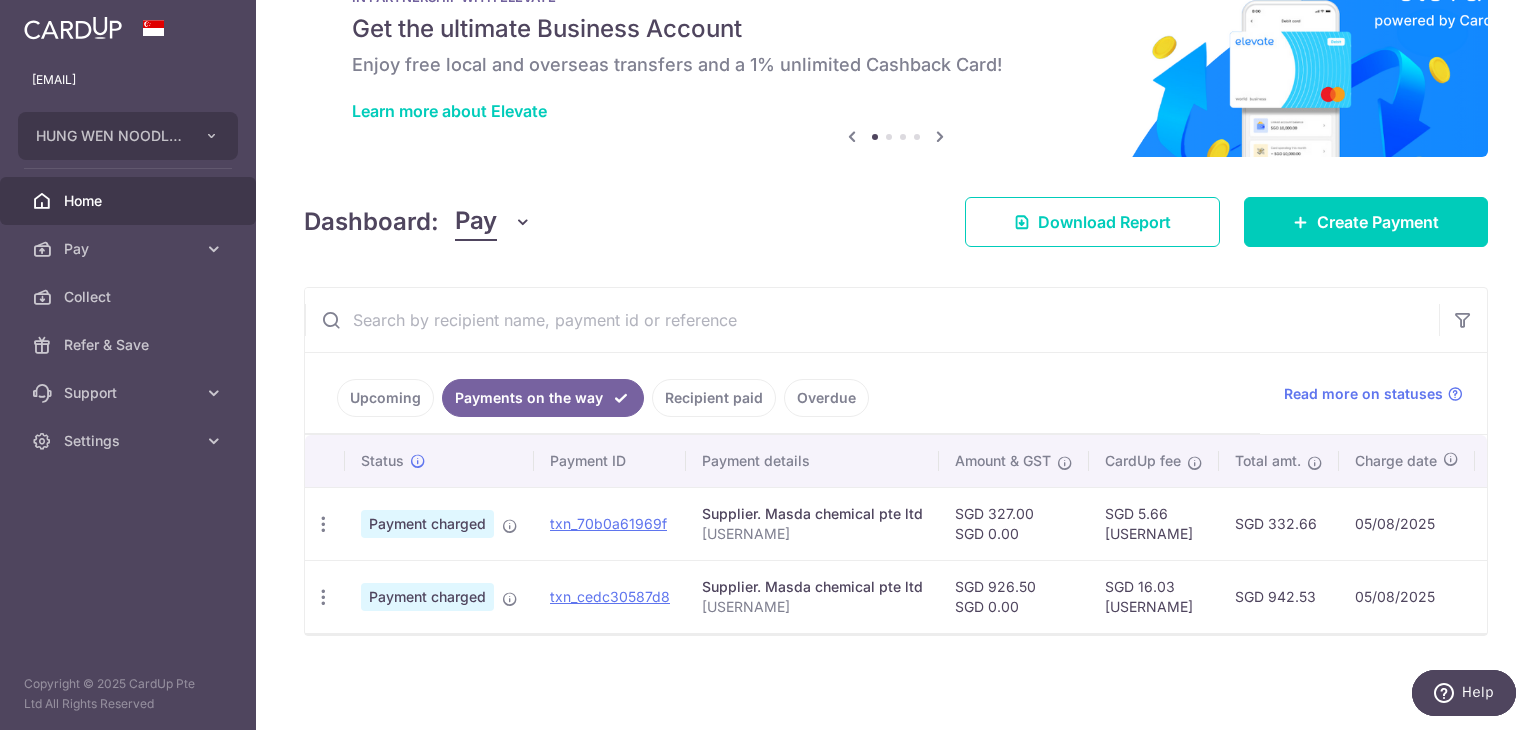 click on "Recipient paid" at bounding box center [714, 398] 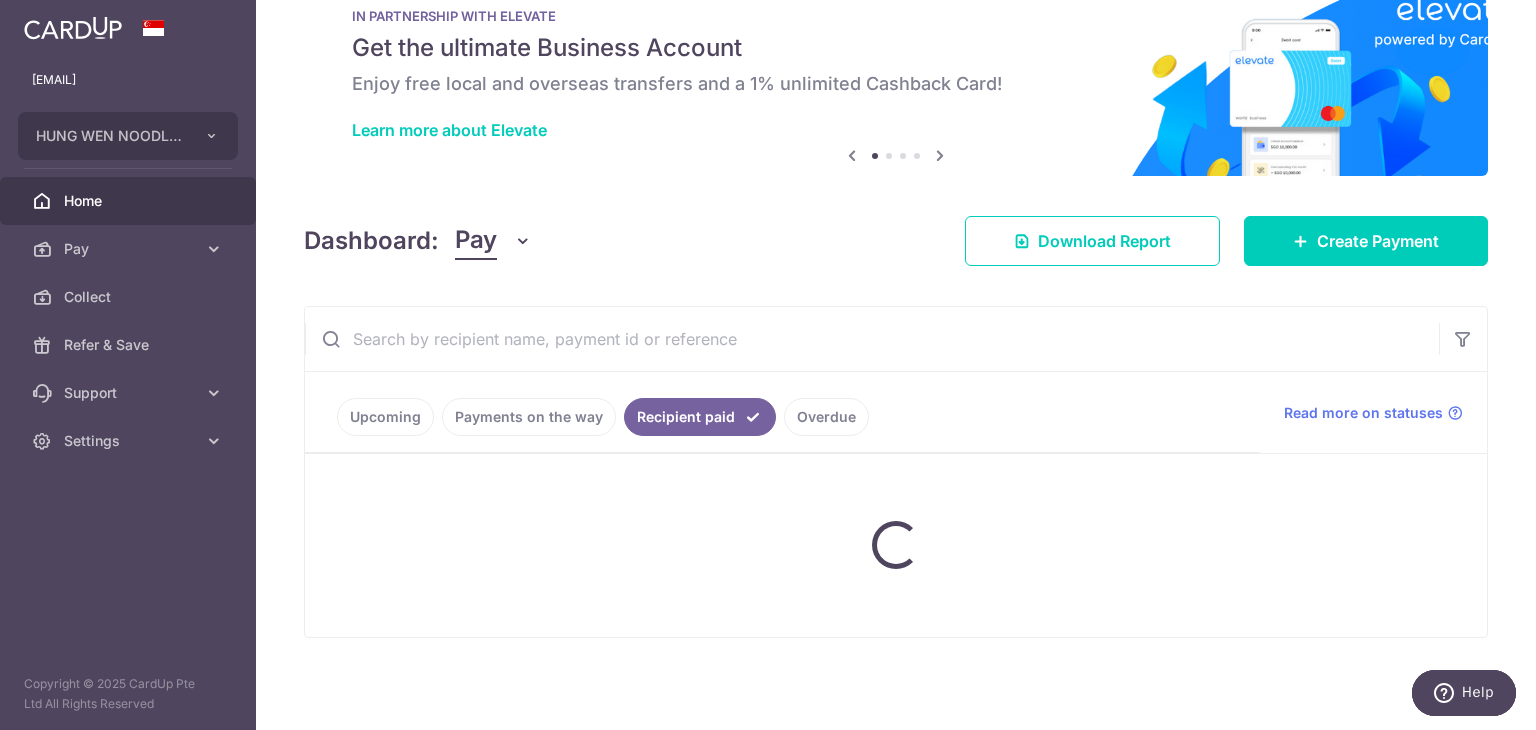 scroll, scrollTop: 434, scrollLeft: 0, axis: vertical 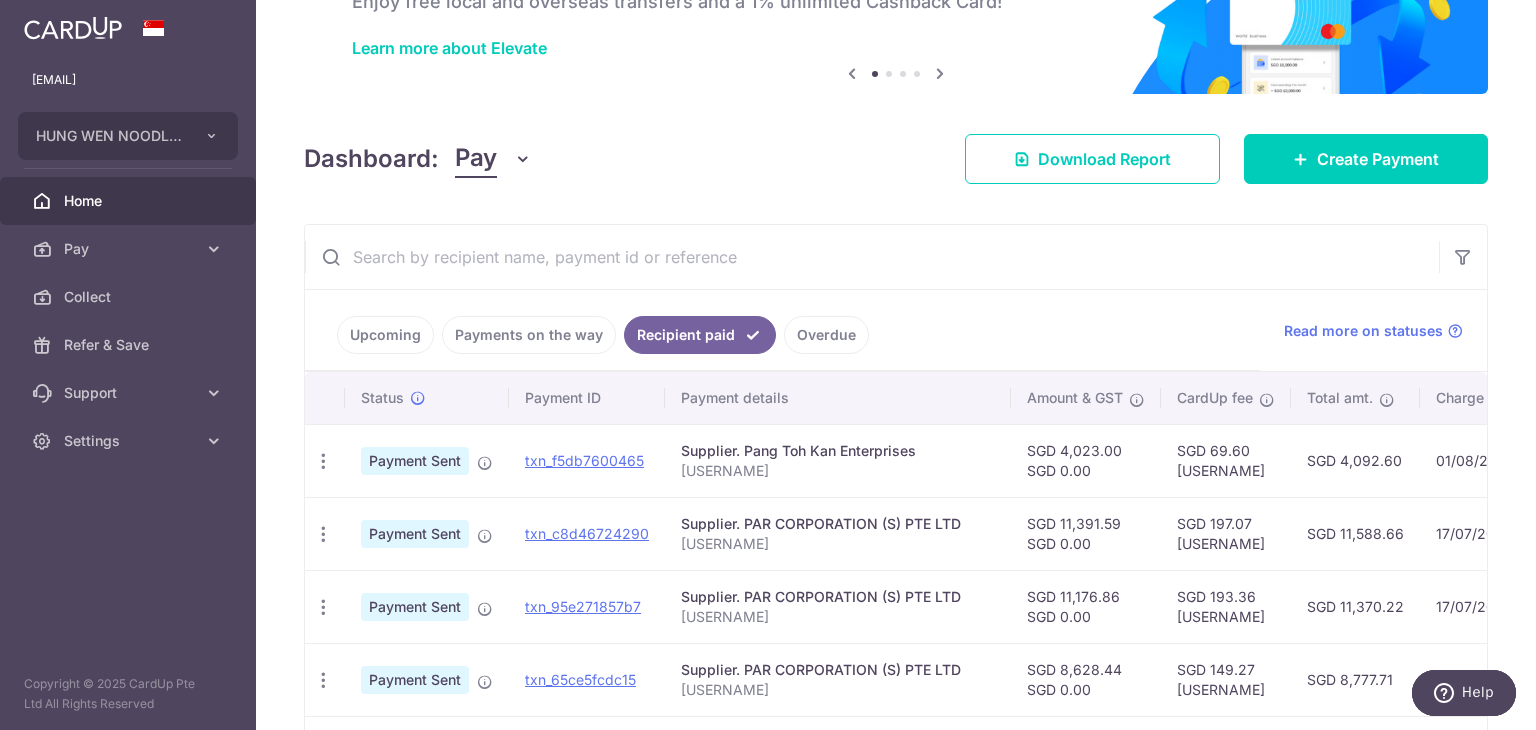 click at bounding box center [872, 257] 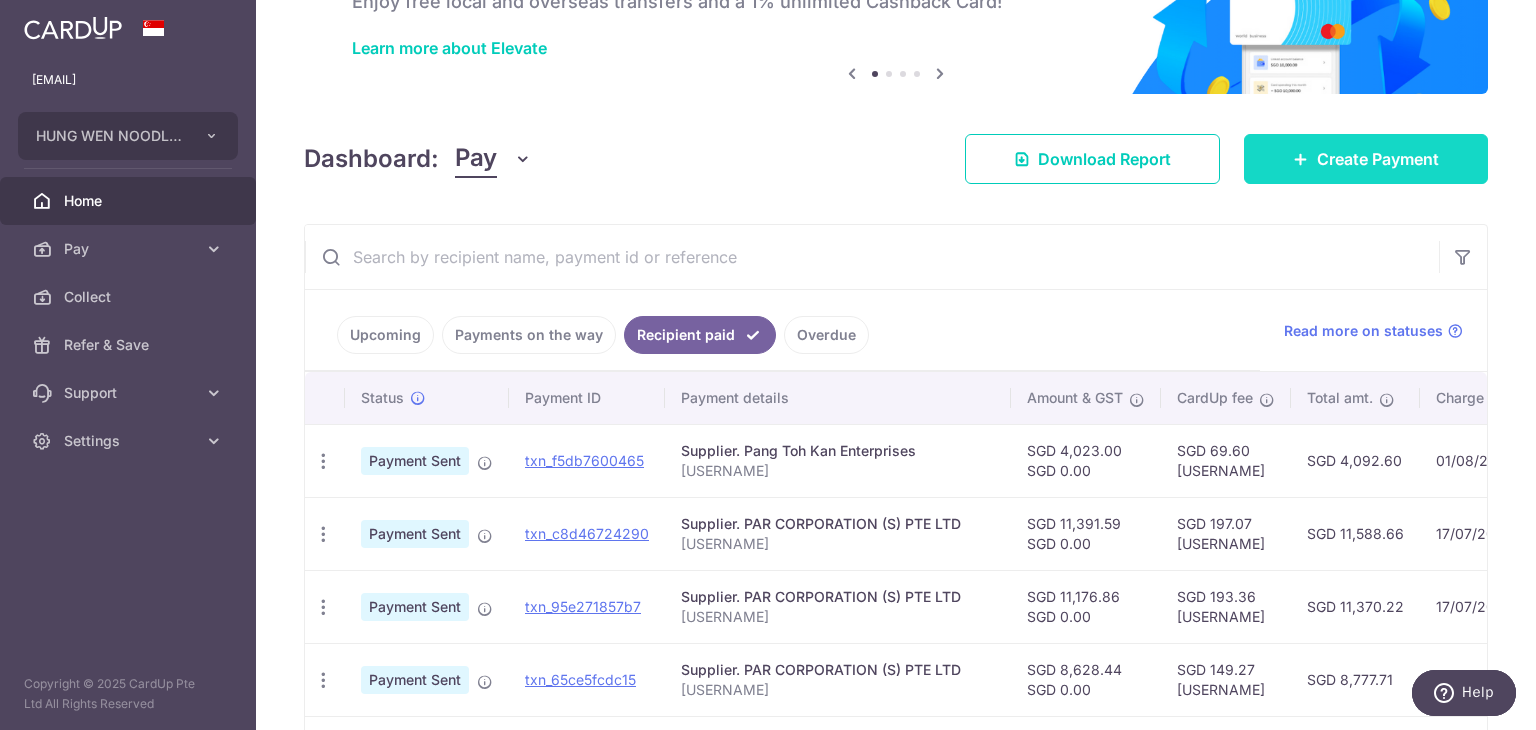 click on "Create Payment" at bounding box center [1378, 159] 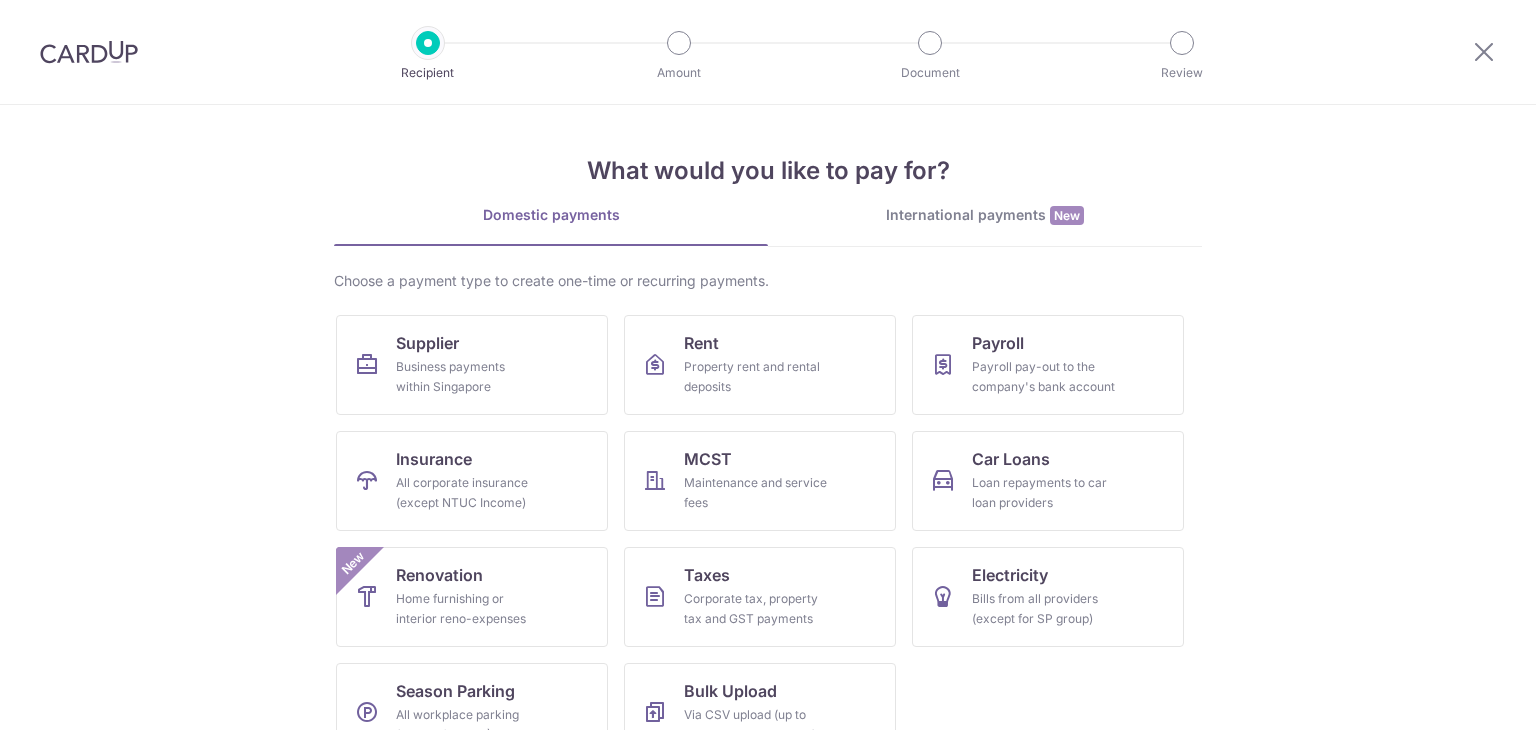 scroll, scrollTop: 0, scrollLeft: 0, axis: both 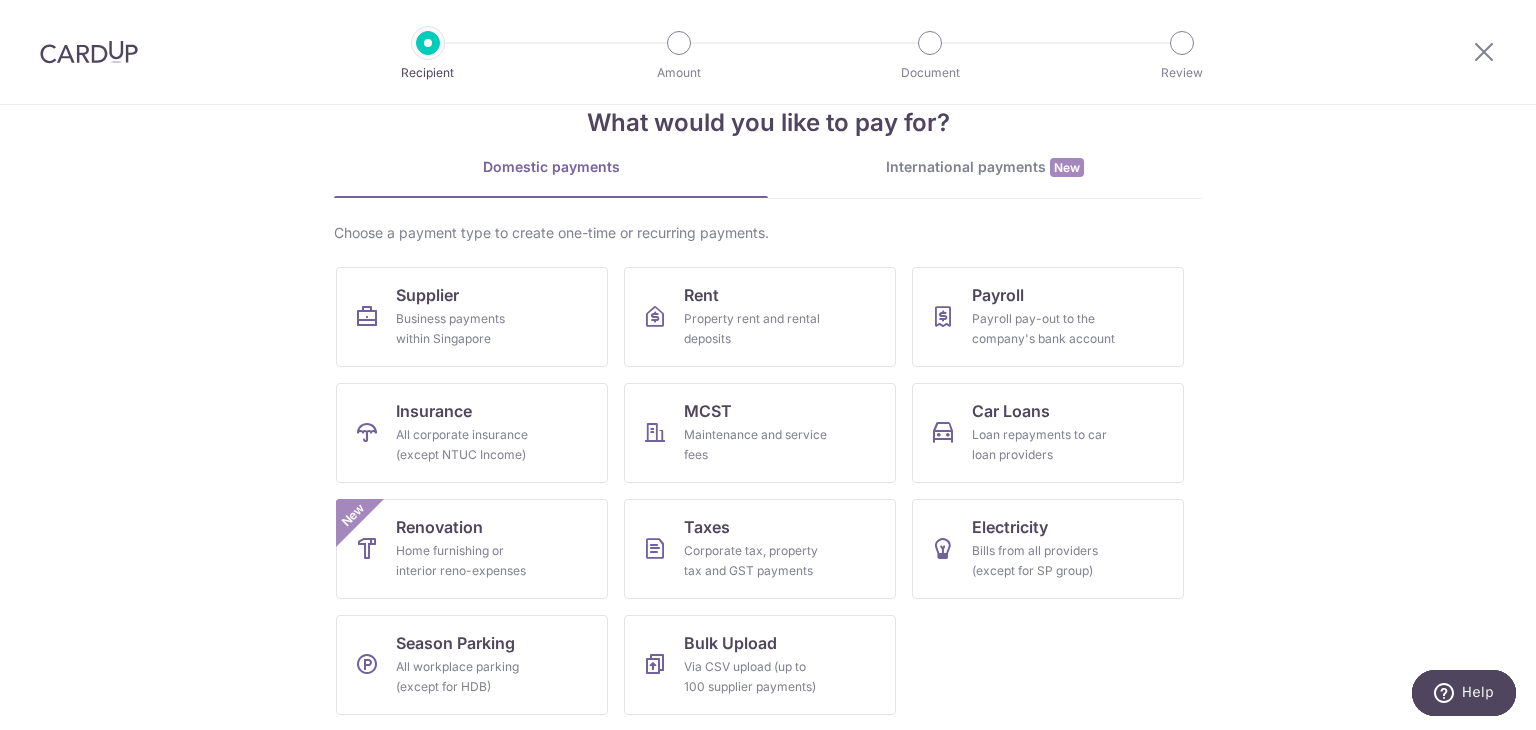 click on "What would you like to pay for?
Domestic payments
International payments
New
Choose a payment type to create one-time or recurring payments.
Supplier Business payments within Singapore
Rent Property rent and rental deposits
Payroll Payroll pay-out to the company's bank account
Insurance All corporate insurance (except NTUC Income)
MCST Maintenance and service fees
Car Loans Loan repayments to car loan providers
Renovation Home furnishing or interior reno-expenses New
Taxes Corporate tax, property tax and GST payments
Electricity Bills from all providers (except for SP group)
Season Parking All workplace parking (except for HDB)
Bulk Upload" at bounding box center [768, 417] 